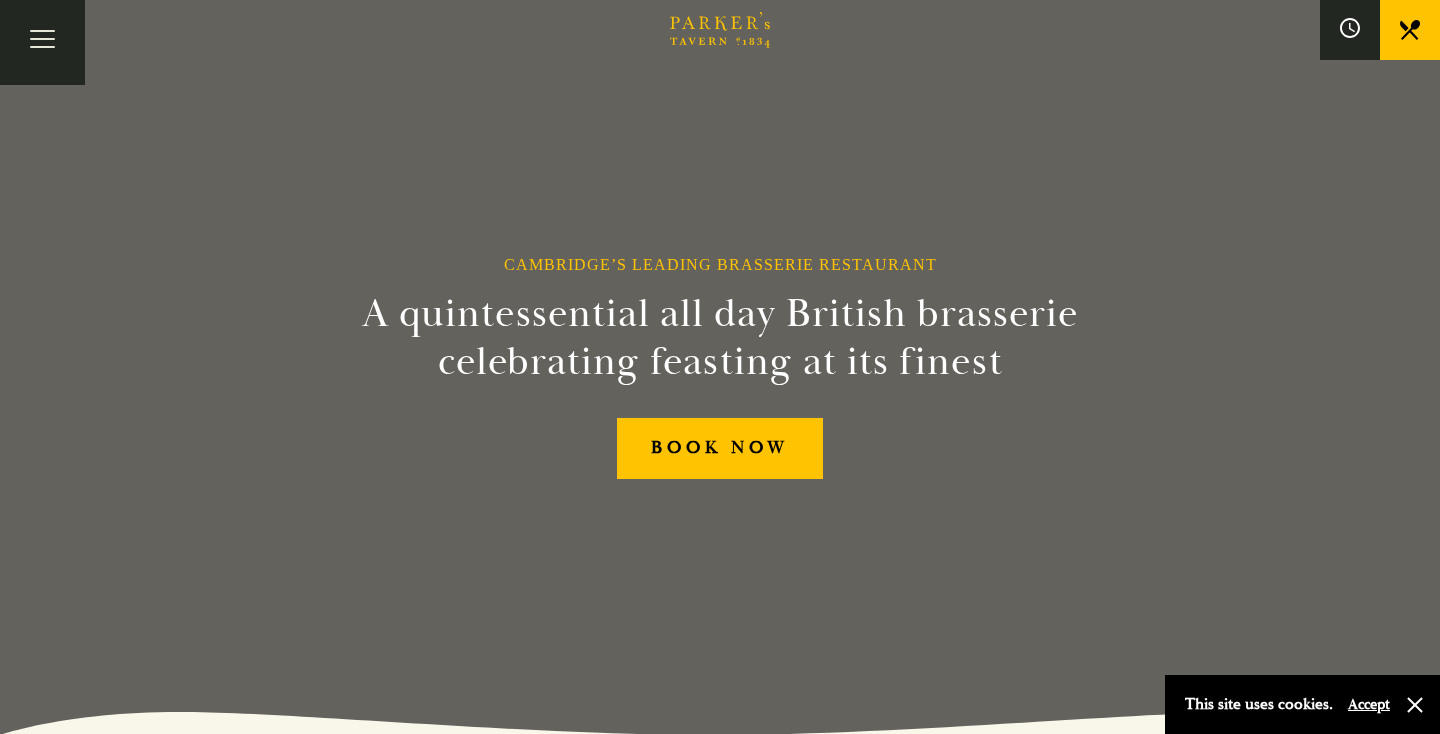 scroll, scrollTop: 0, scrollLeft: 0, axis: both 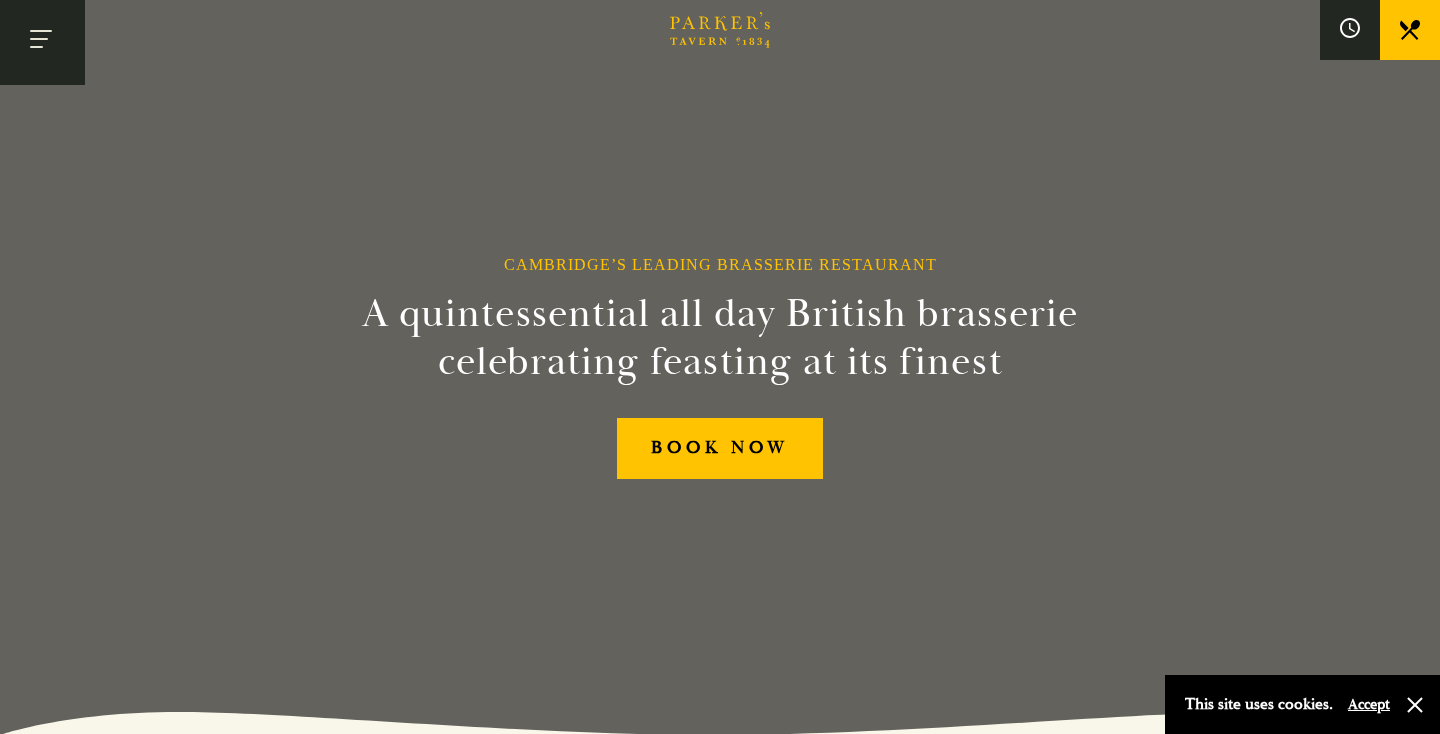 click at bounding box center (42, 42) 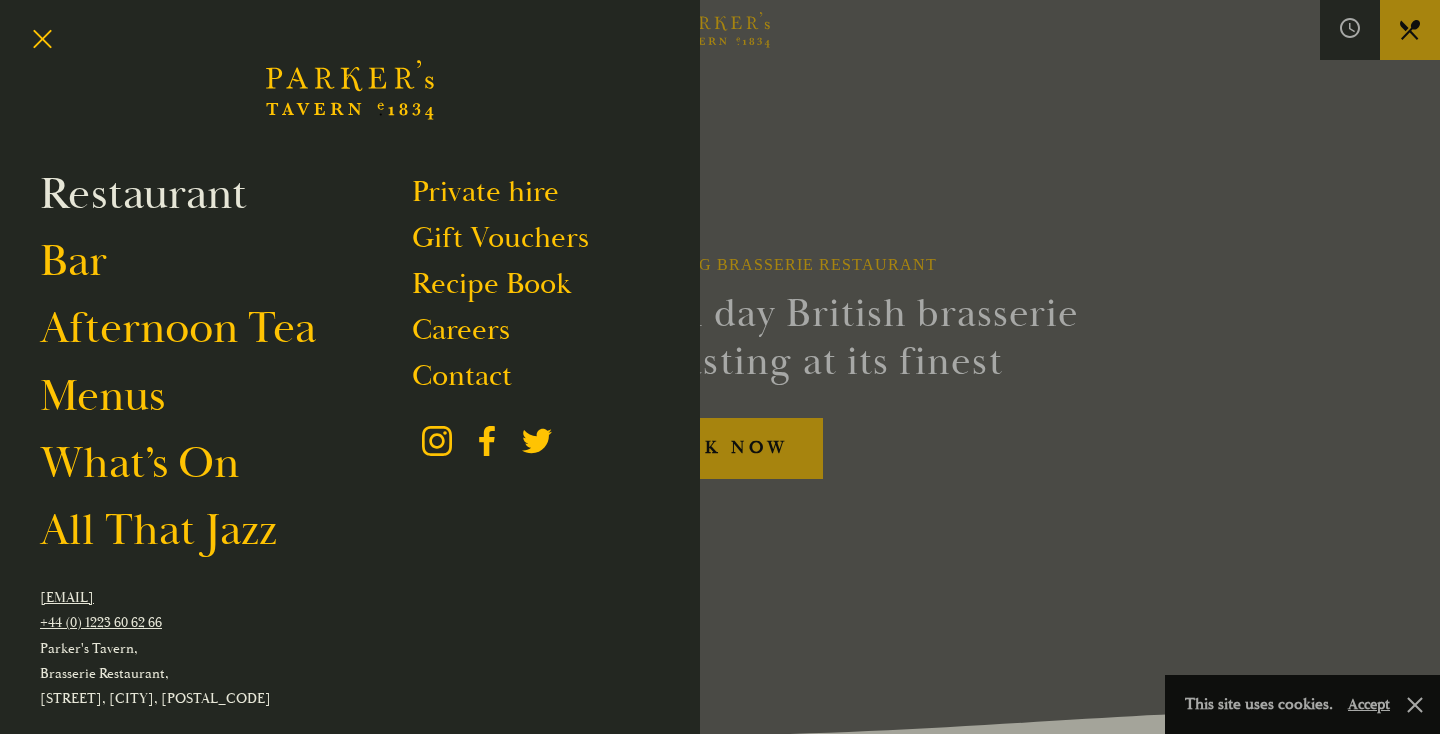 click on "Restaurant" at bounding box center [143, 194] 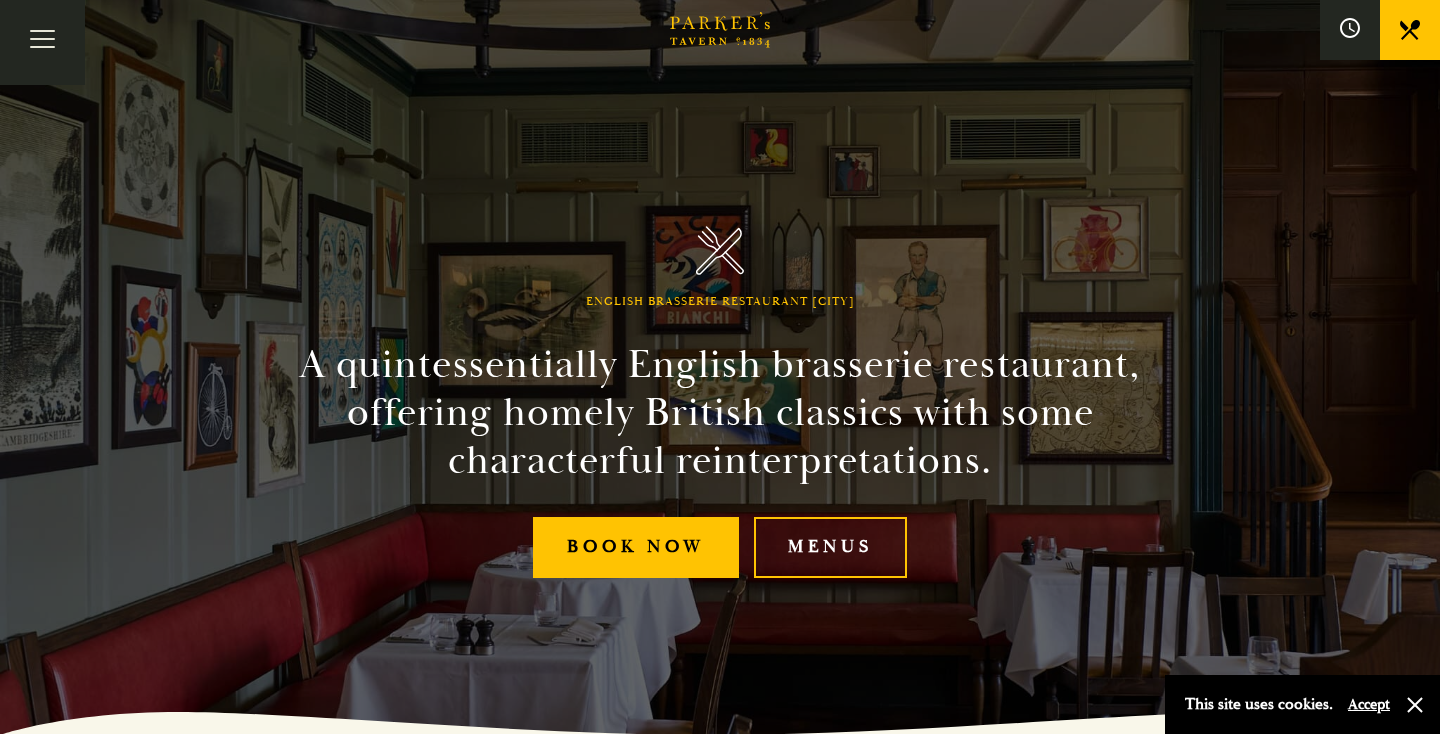 scroll, scrollTop: 0, scrollLeft: 0, axis: both 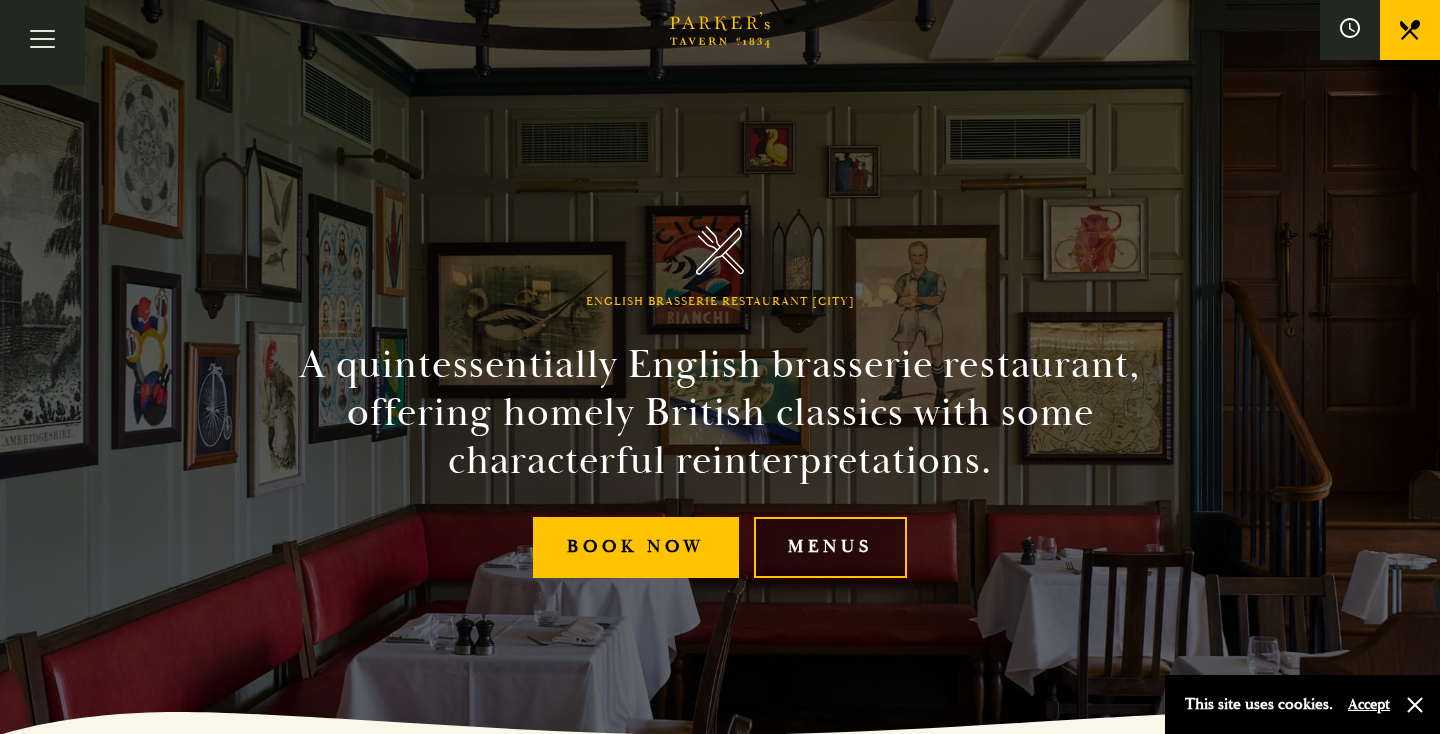 click on "Menus" at bounding box center [830, 547] 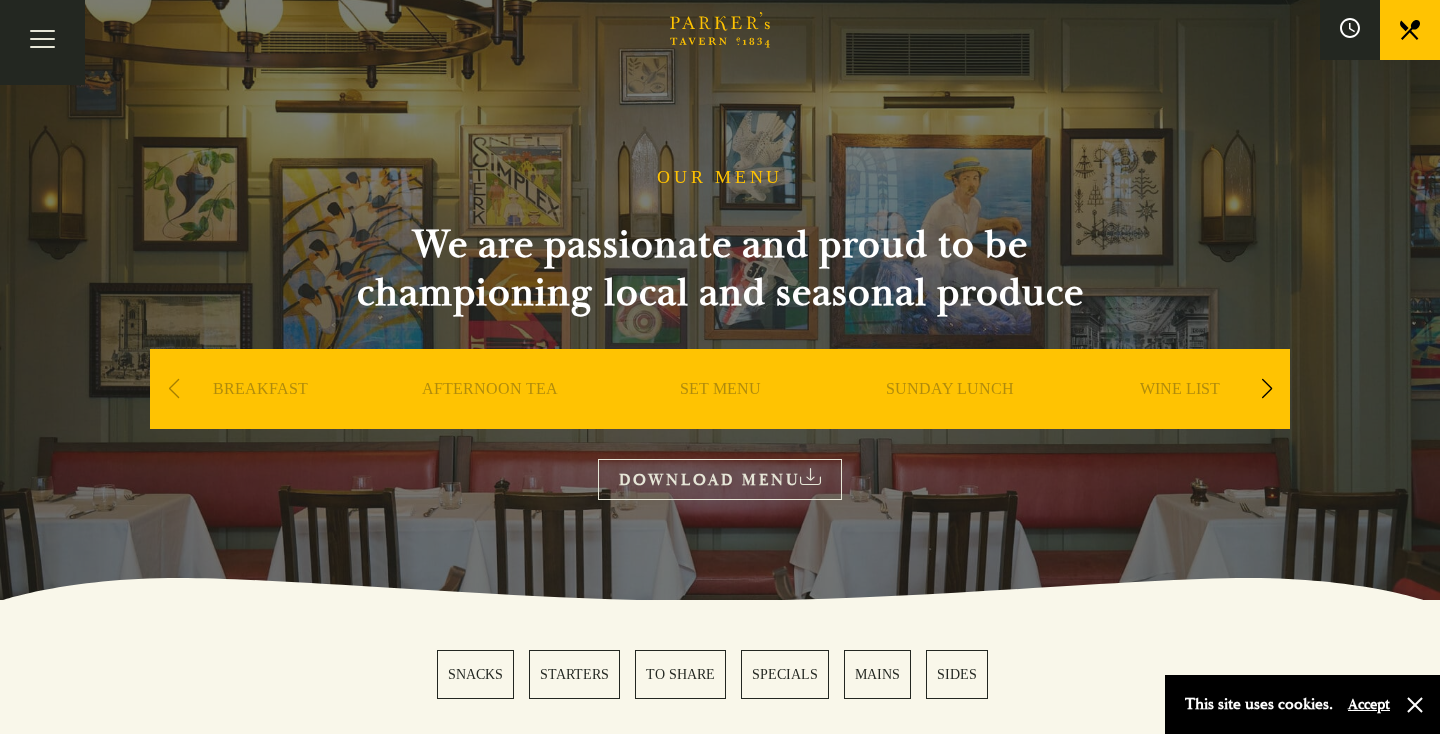 scroll, scrollTop: 0, scrollLeft: 0, axis: both 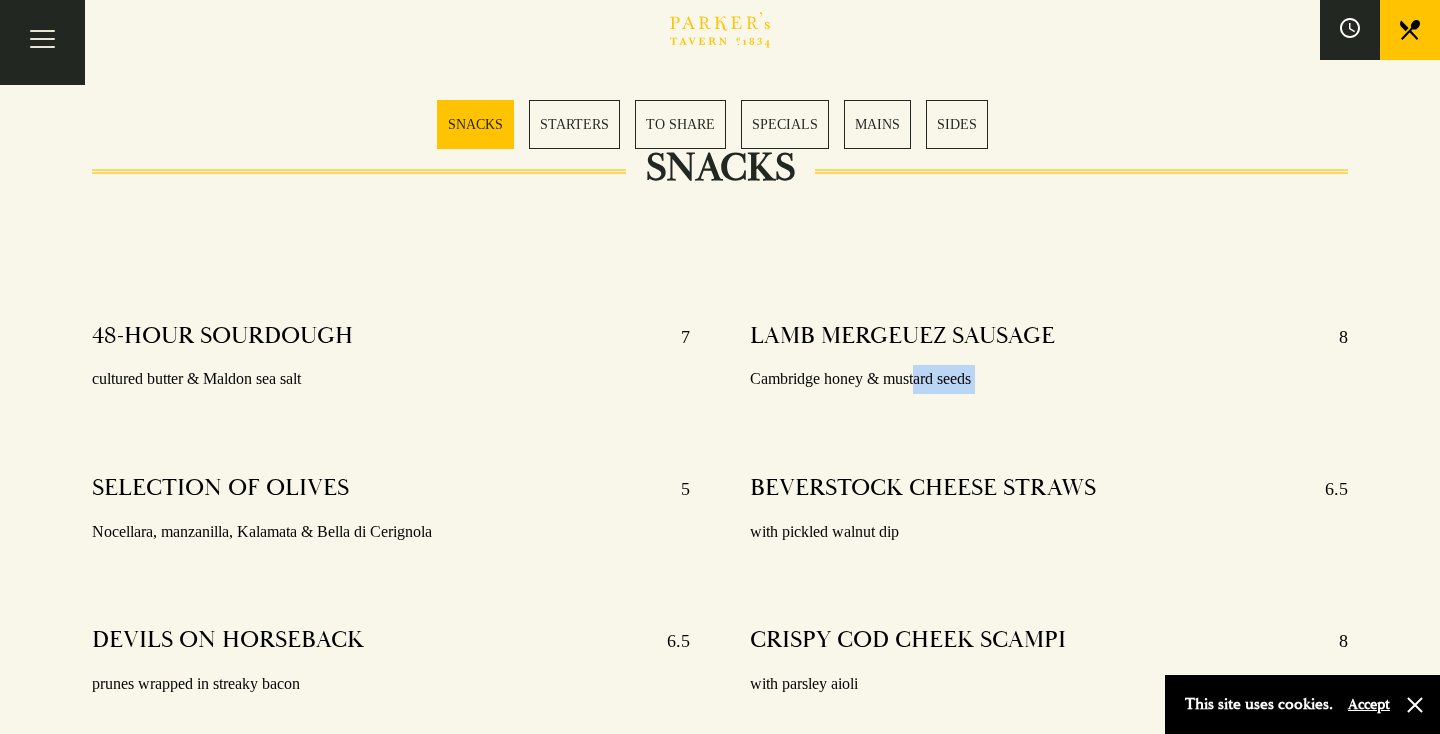 drag, startPoint x: 915, startPoint y: 381, endPoint x: 694, endPoint y: 480, distance: 242.1611 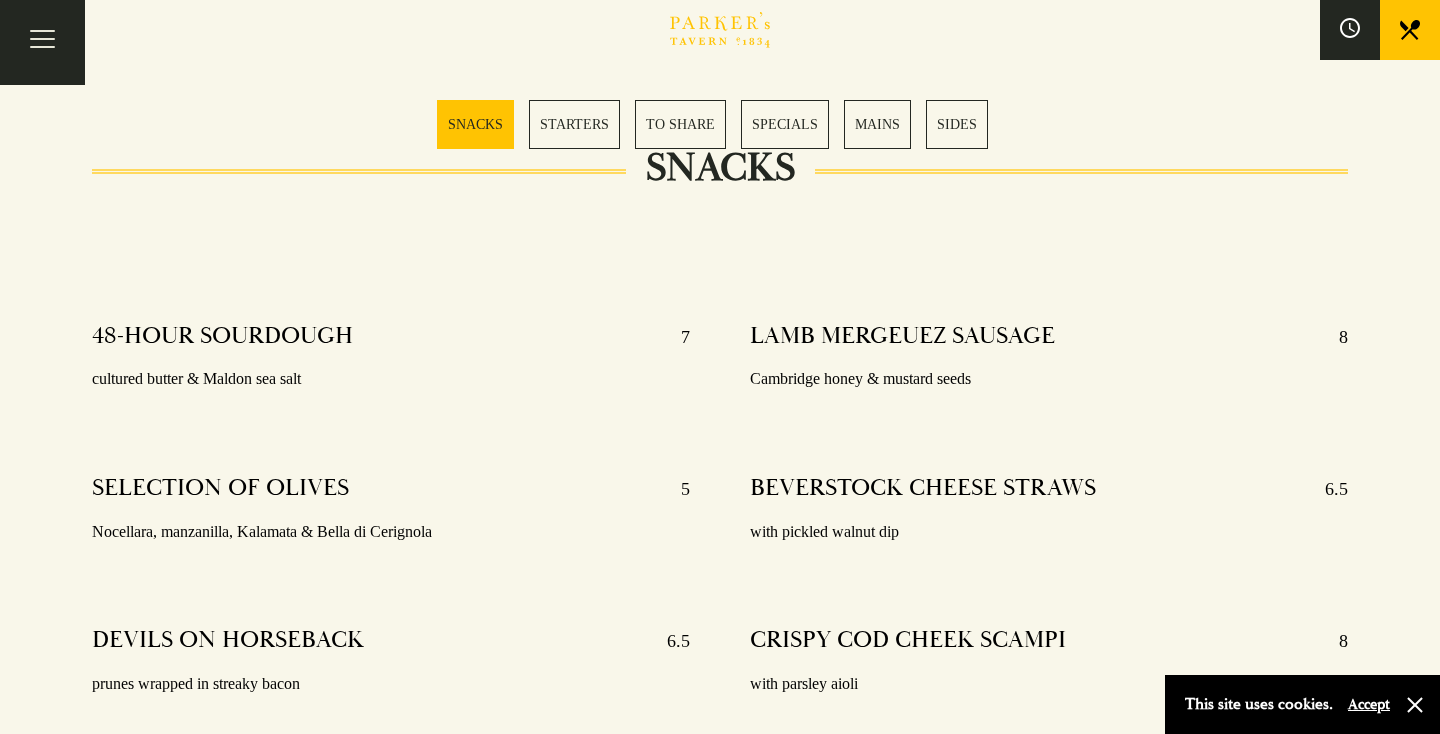 click on "5" at bounding box center [675, 489] 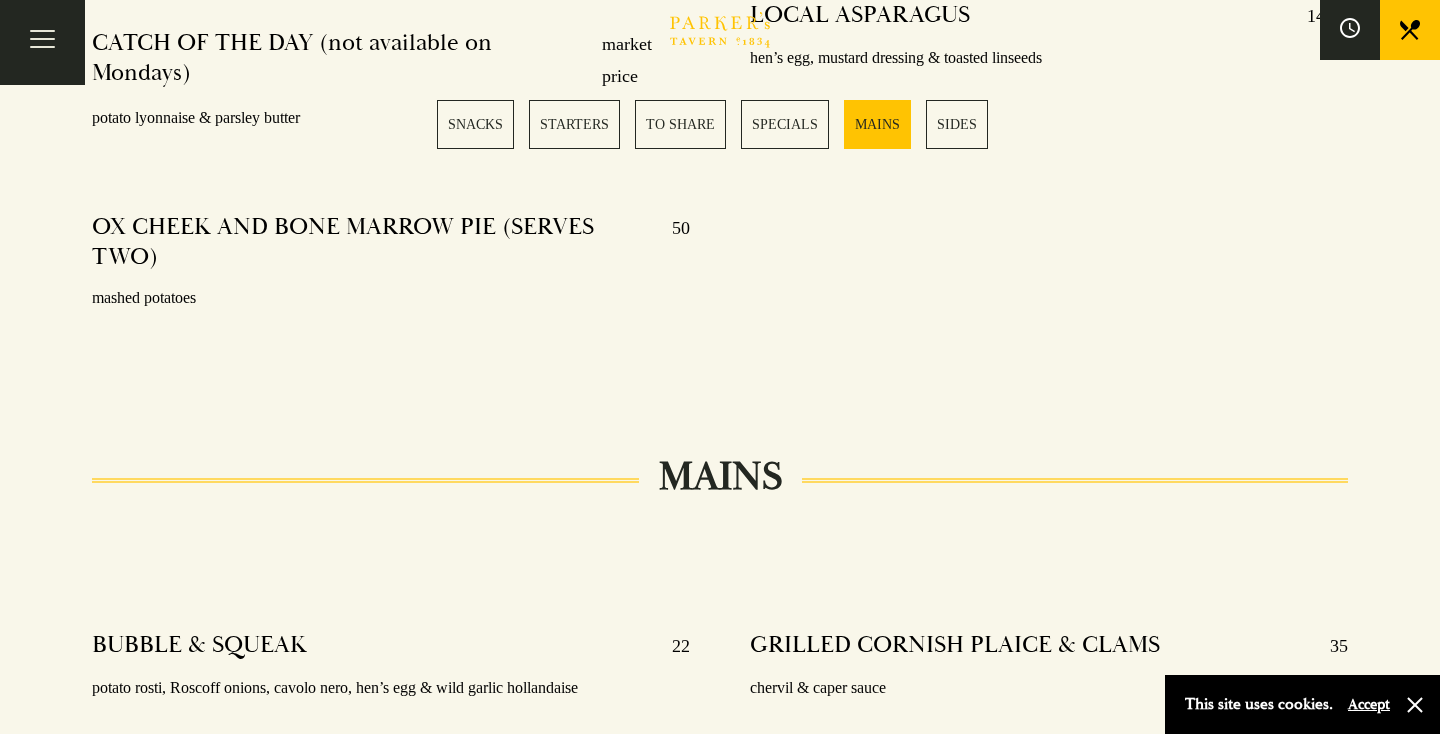 scroll, scrollTop: 3242, scrollLeft: 0, axis: vertical 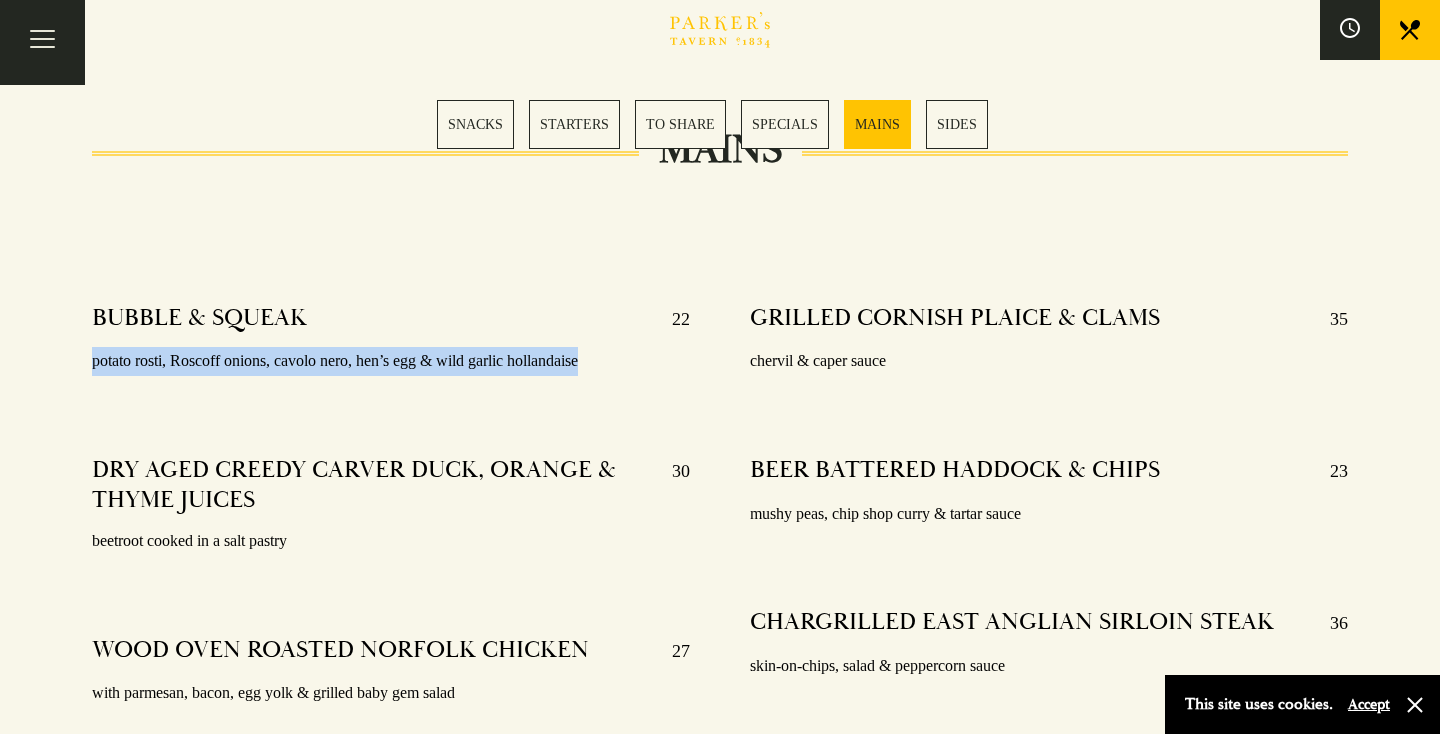 drag, startPoint x: 95, startPoint y: 679, endPoint x: 590, endPoint y: 373, distance: 581.94586 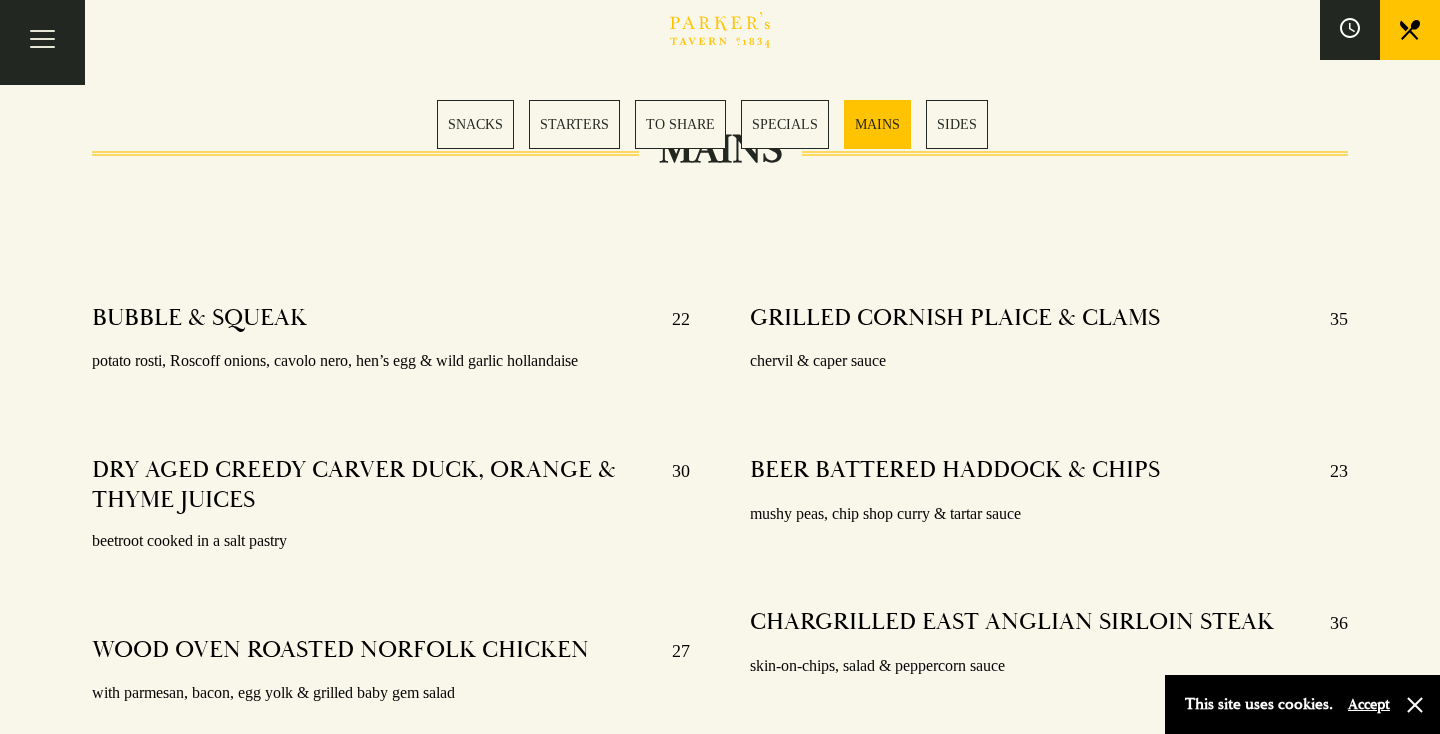 click on "BUBBLE & SQUEAK [PRICE] potato rosti, Roscoff onions, cavolo nero, hen’s egg & wild garlic hollandaise DRY AGED CREEDY CARVER DUCK, ORANGE & THYME JUICES [PRICE] beetroot cooked in a salt pastry WOOD OVEN ROASTED NORFOLK CHICKEN [PRICE] with parmesan, bacon, egg yolk & grilled baby gem salad GRASMERE FARM PORK BELLY & MUSTARD CREAM [PRICE] spring onions, apple & crispy sage" at bounding box center [391, 623] 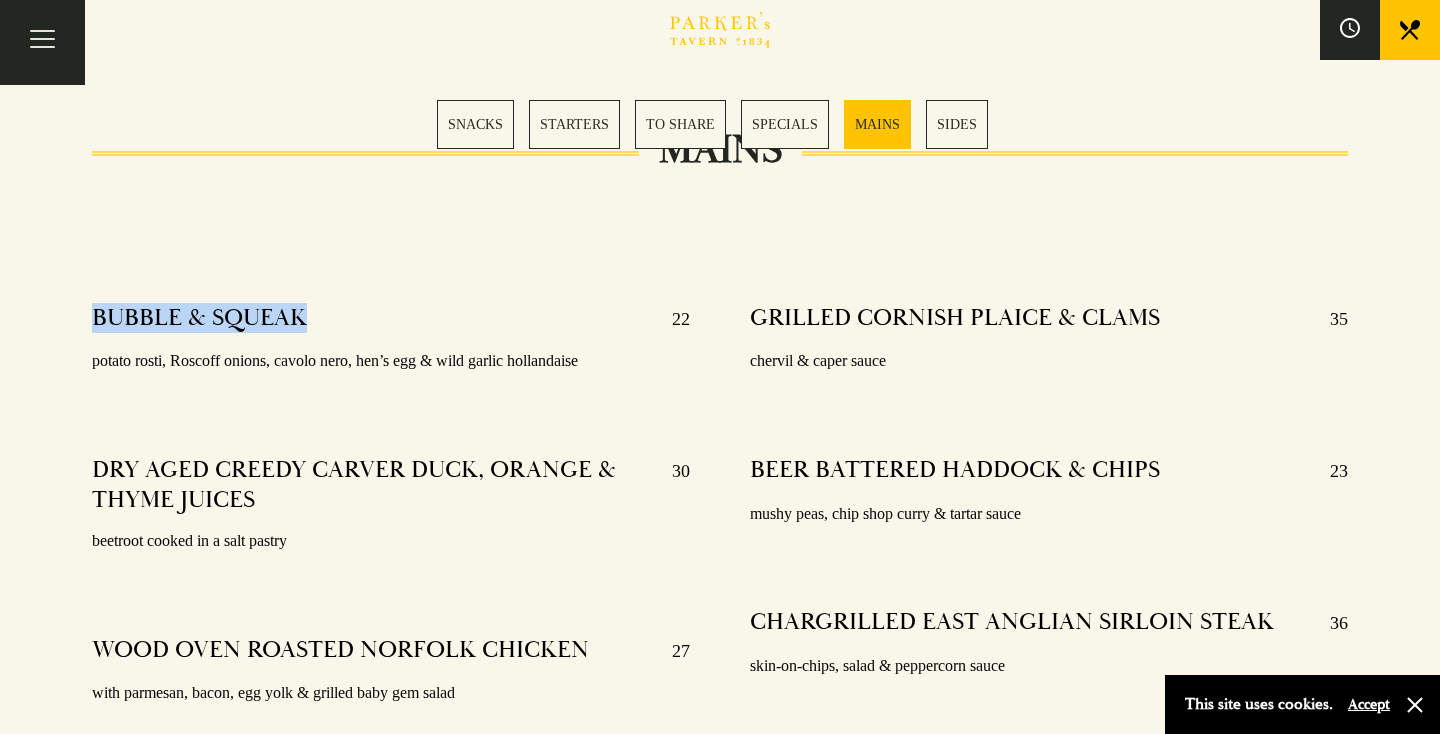 drag, startPoint x: 329, startPoint y: 295, endPoint x: 316, endPoint y: 325, distance: 32.695564 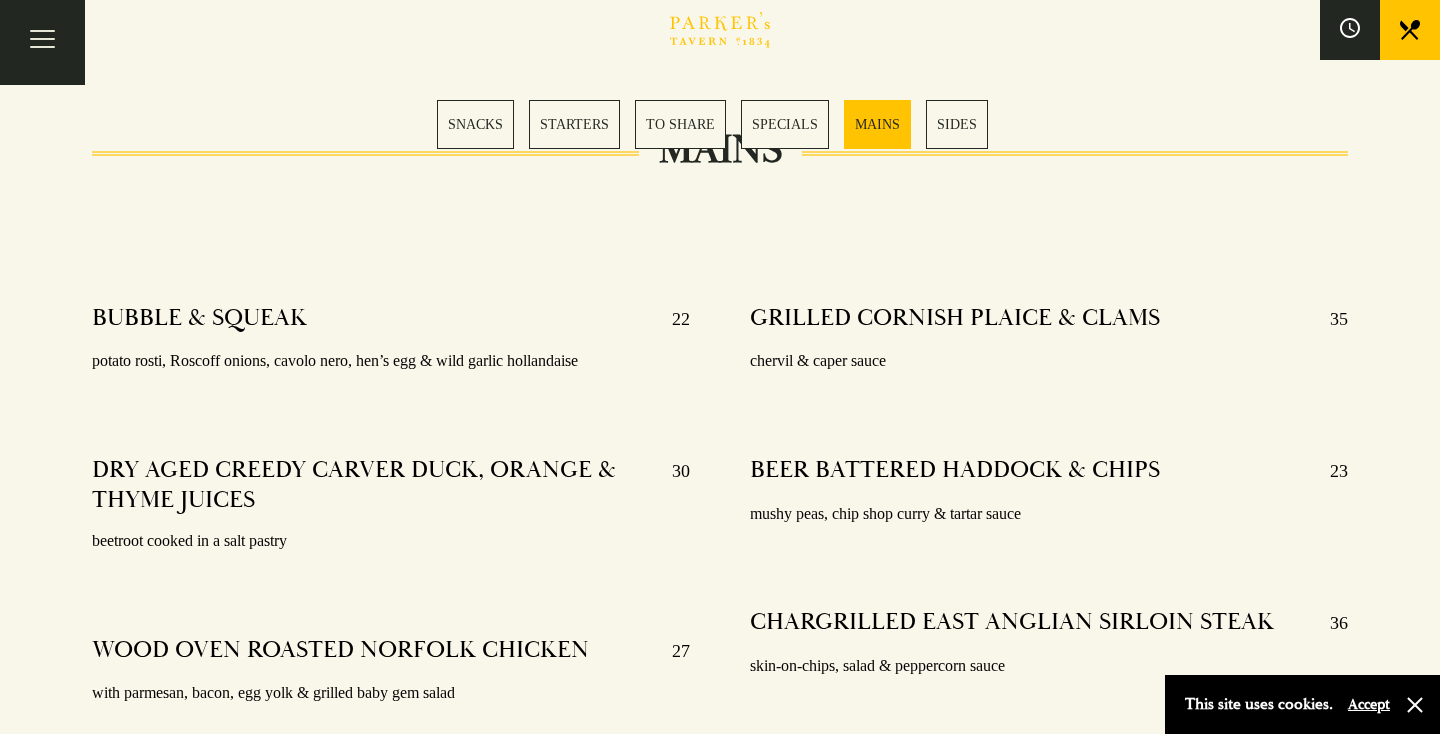 click on "MAINS" at bounding box center (720, 185) 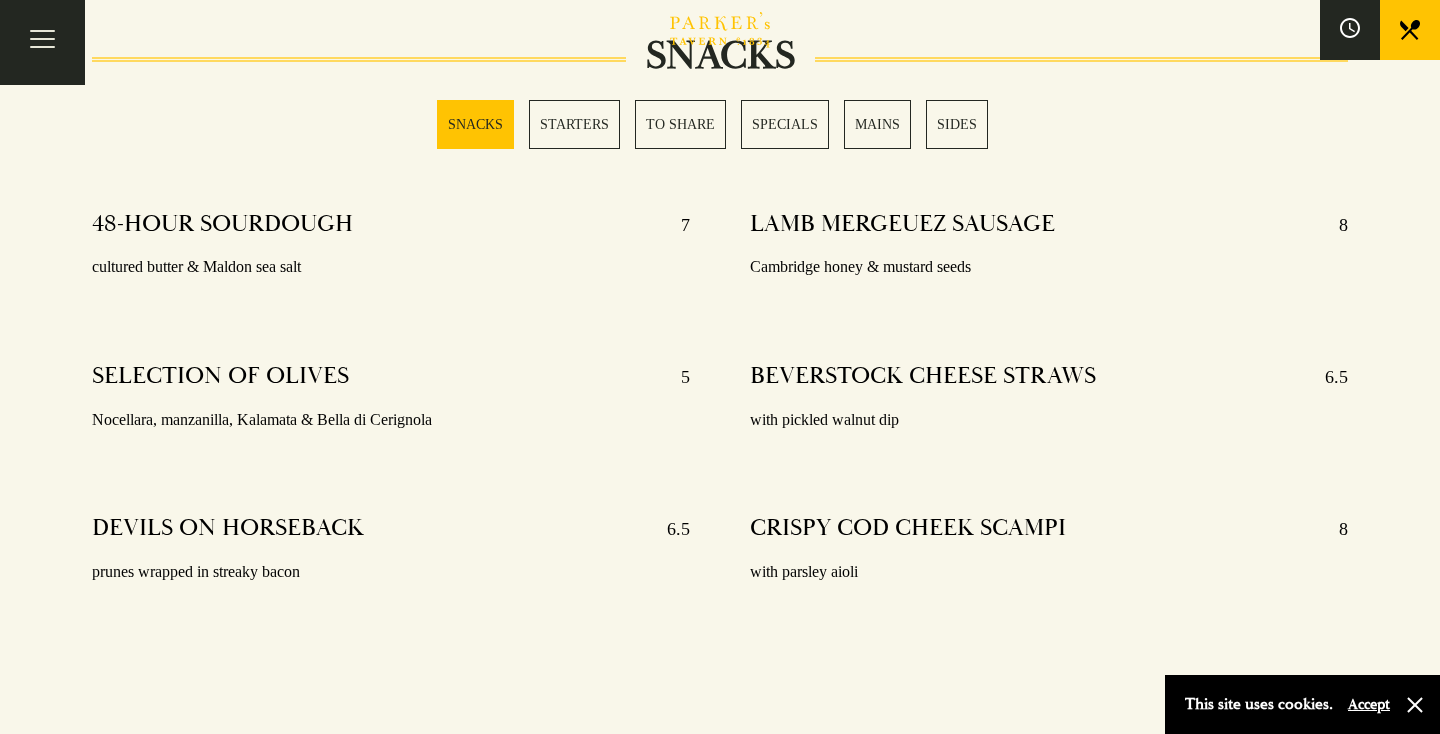 scroll, scrollTop: 731, scrollLeft: 0, axis: vertical 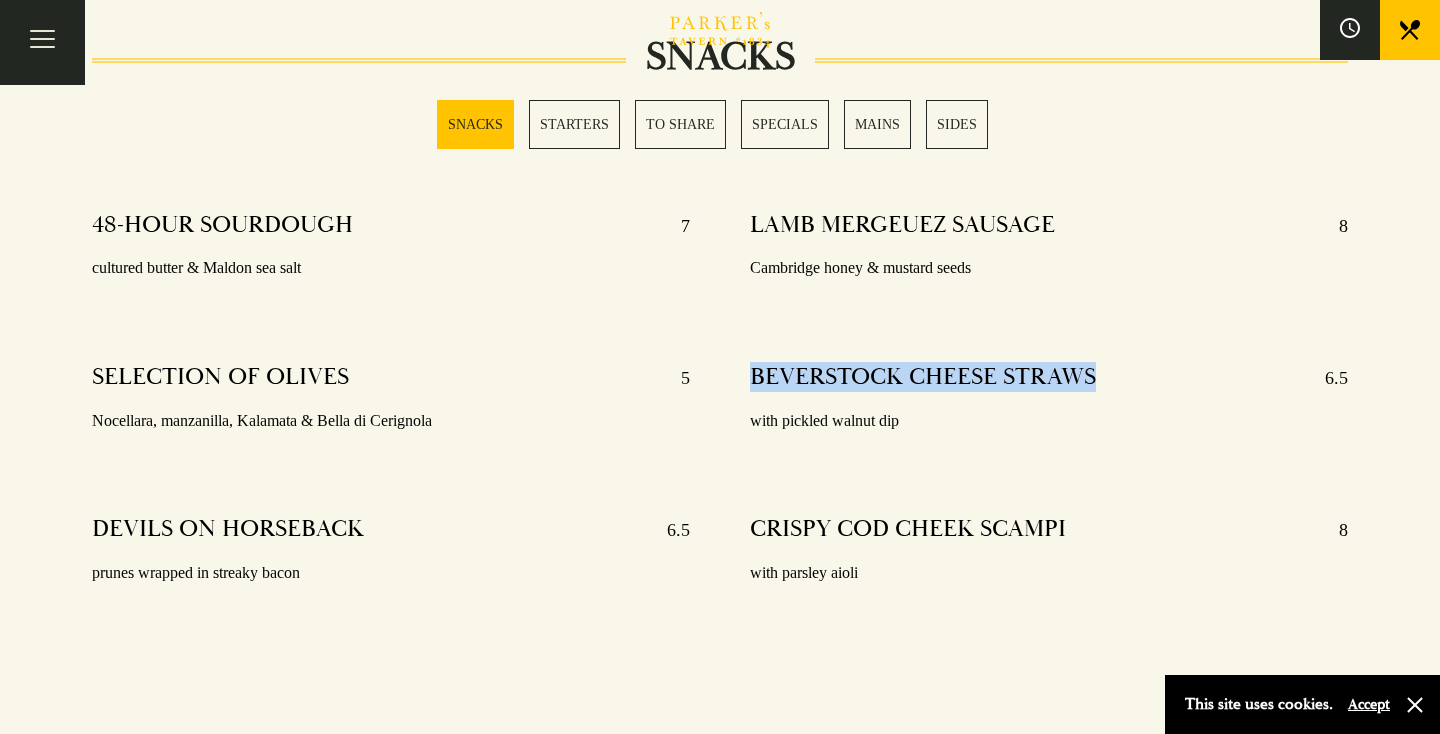 drag, startPoint x: 756, startPoint y: 370, endPoint x: 1106, endPoint y: 375, distance: 350.0357 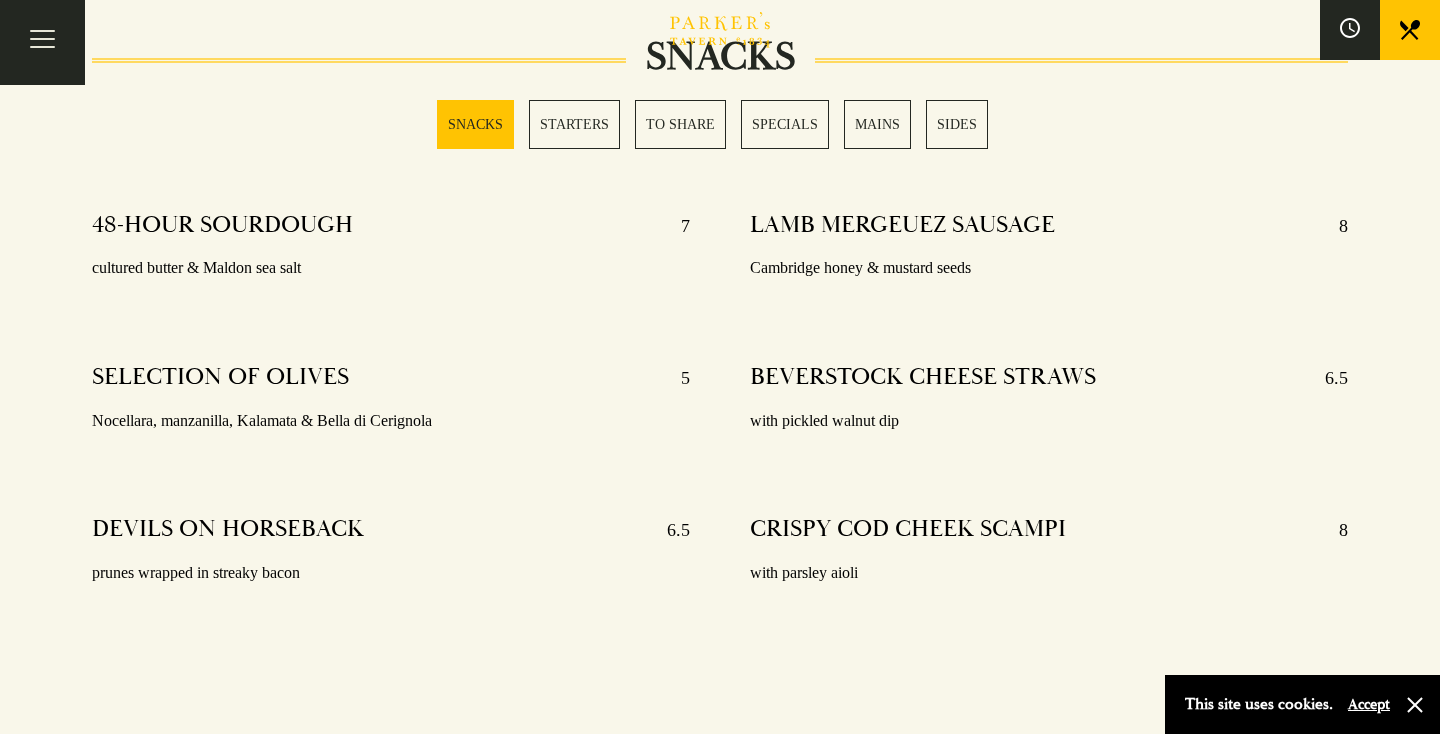 click on "Cambridge honey & mustard seeds" at bounding box center [1049, 268] 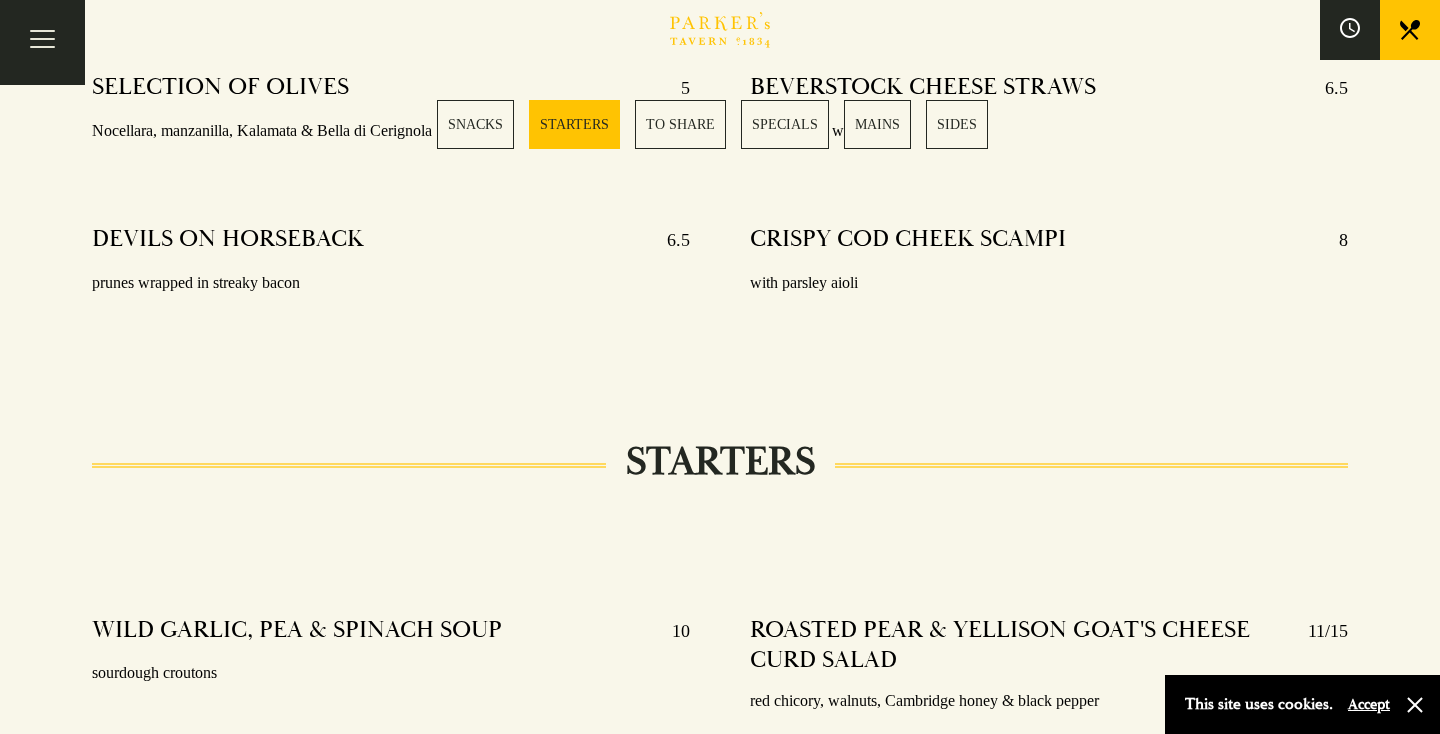scroll, scrollTop: 1360, scrollLeft: 0, axis: vertical 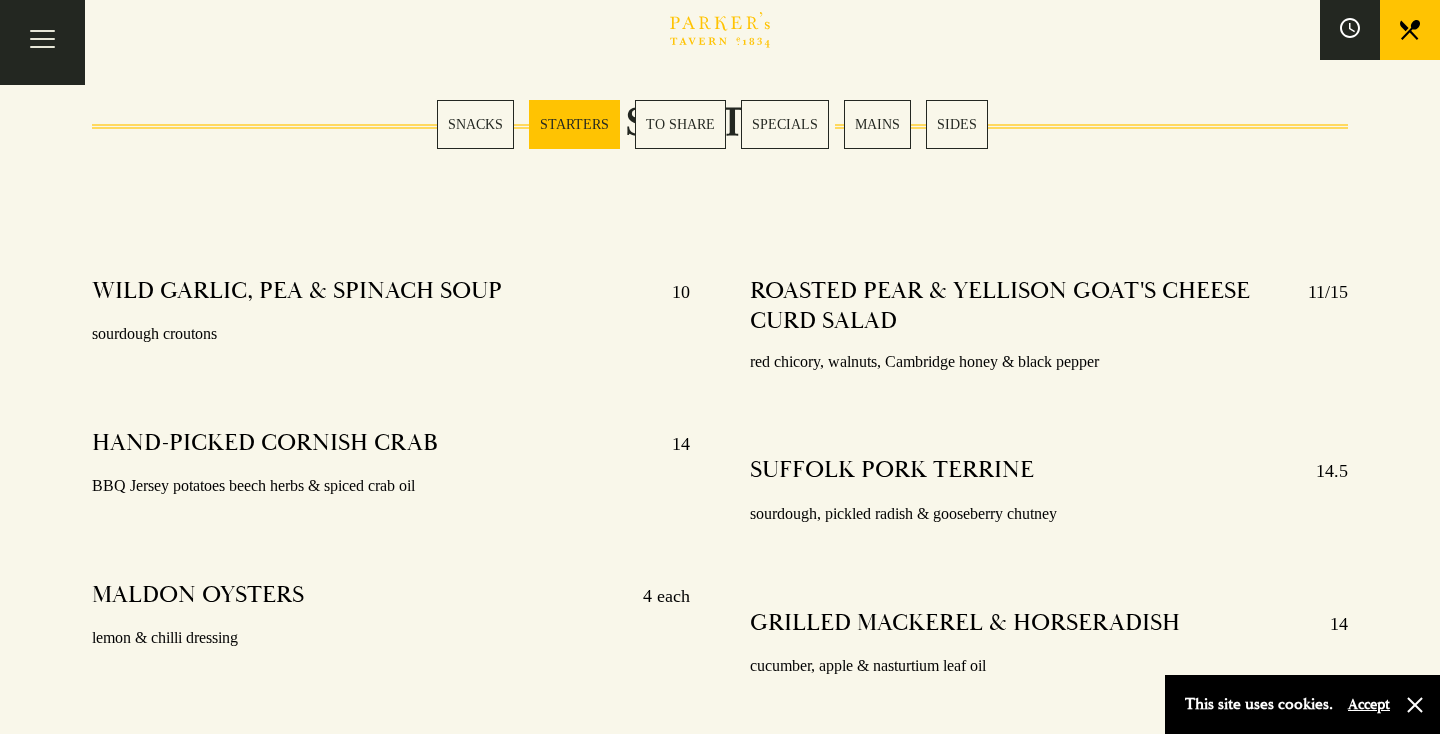 click on "TO SHARE" at bounding box center (680, 124) 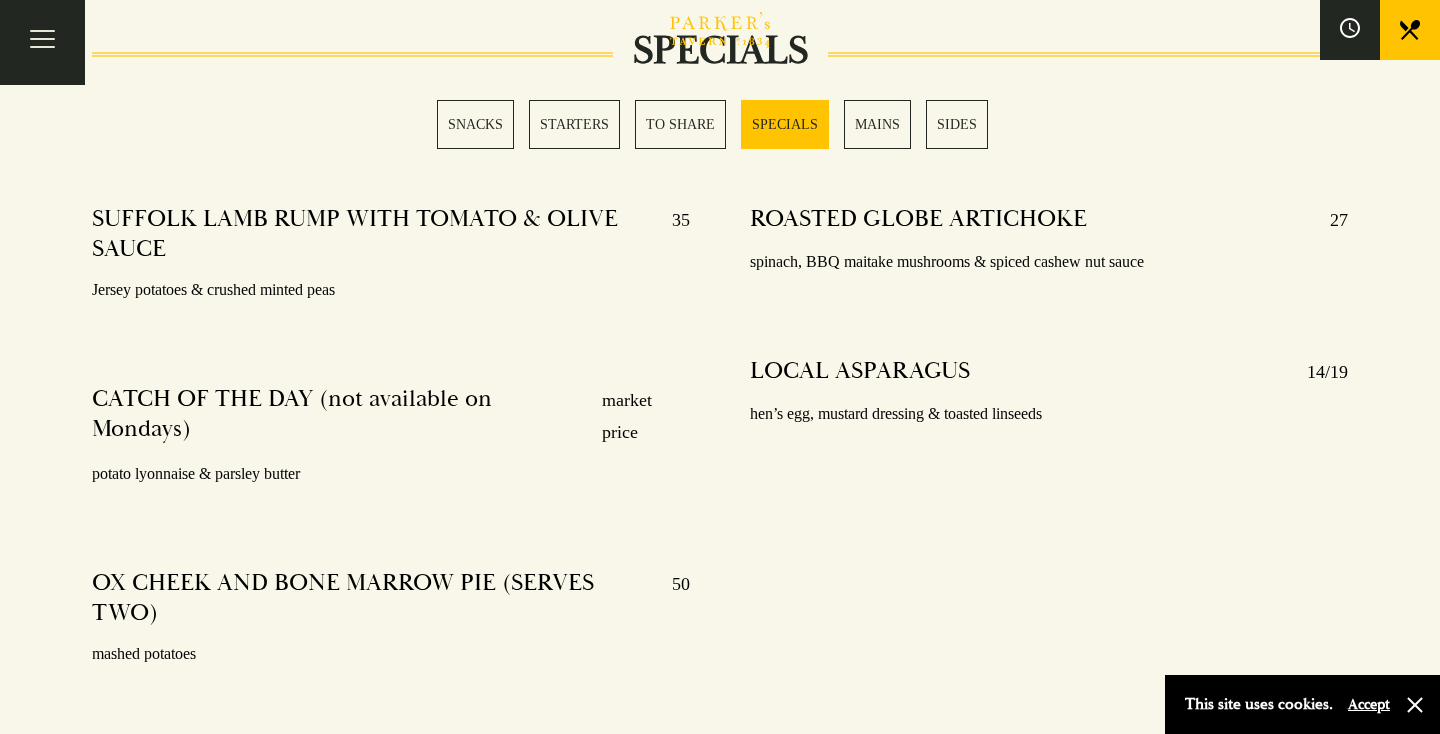 scroll, scrollTop: 2874, scrollLeft: 0, axis: vertical 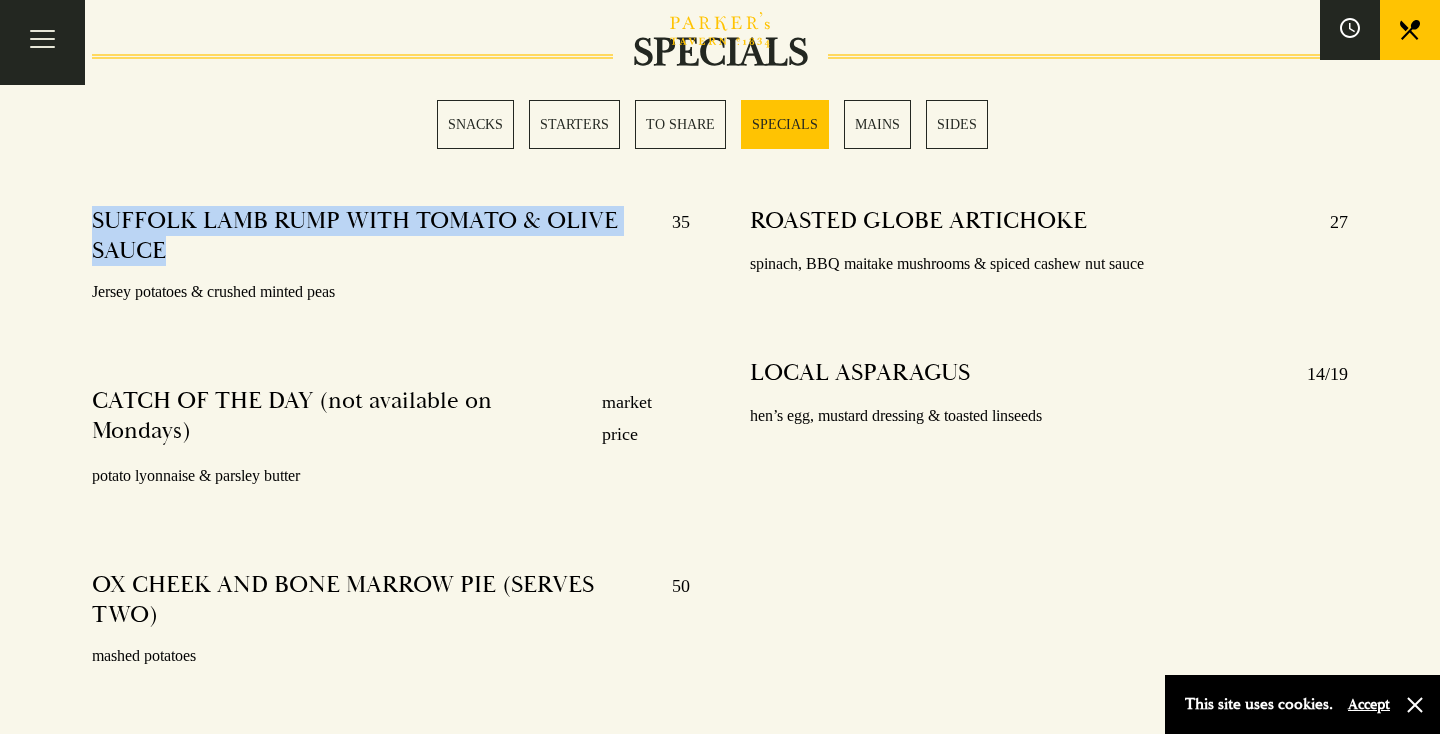 drag, startPoint x: 209, startPoint y: 251, endPoint x: 97, endPoint y: 217, distance: 117.047 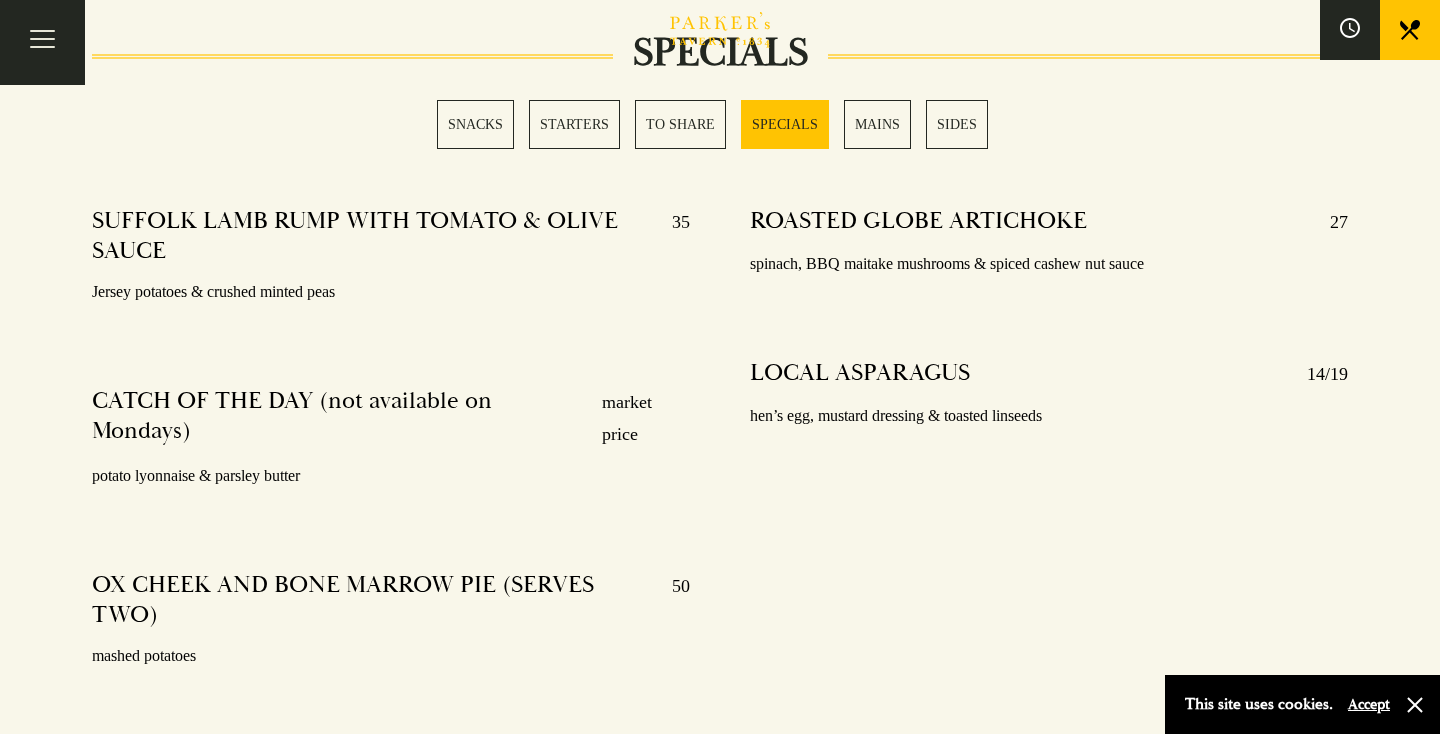 click on "ROASTED GLOBE ARTICHOKE [PRICE] spinach, BBQ maitake mushrooms & spiced cashew nut sauce LOCAL ASPARAGUS [PRICE]/[PRICE] hen’s egg, mustard dressing & toasted linseeds" at bounding box center [1049, 464] 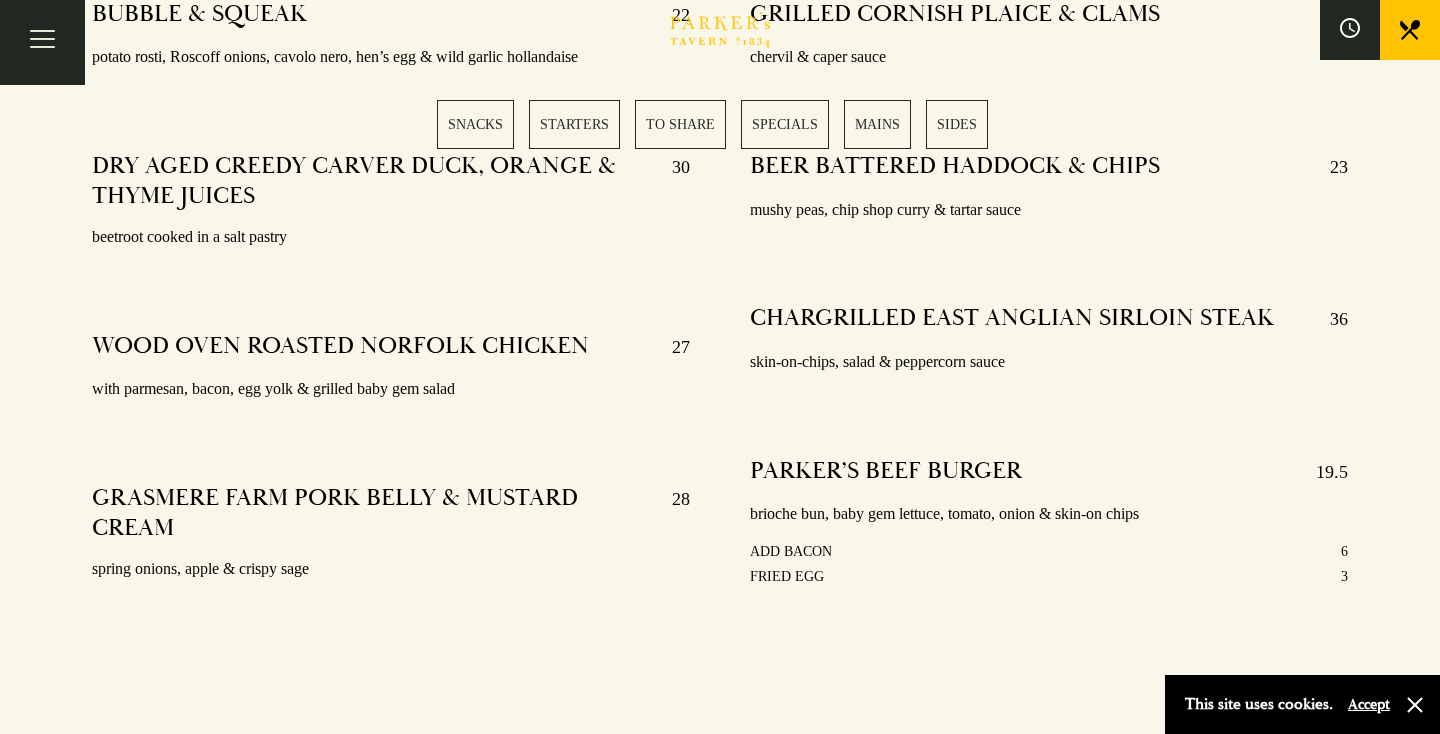 scroll, scrollTop: 3843, scrollLeft: 0, axis: vertical 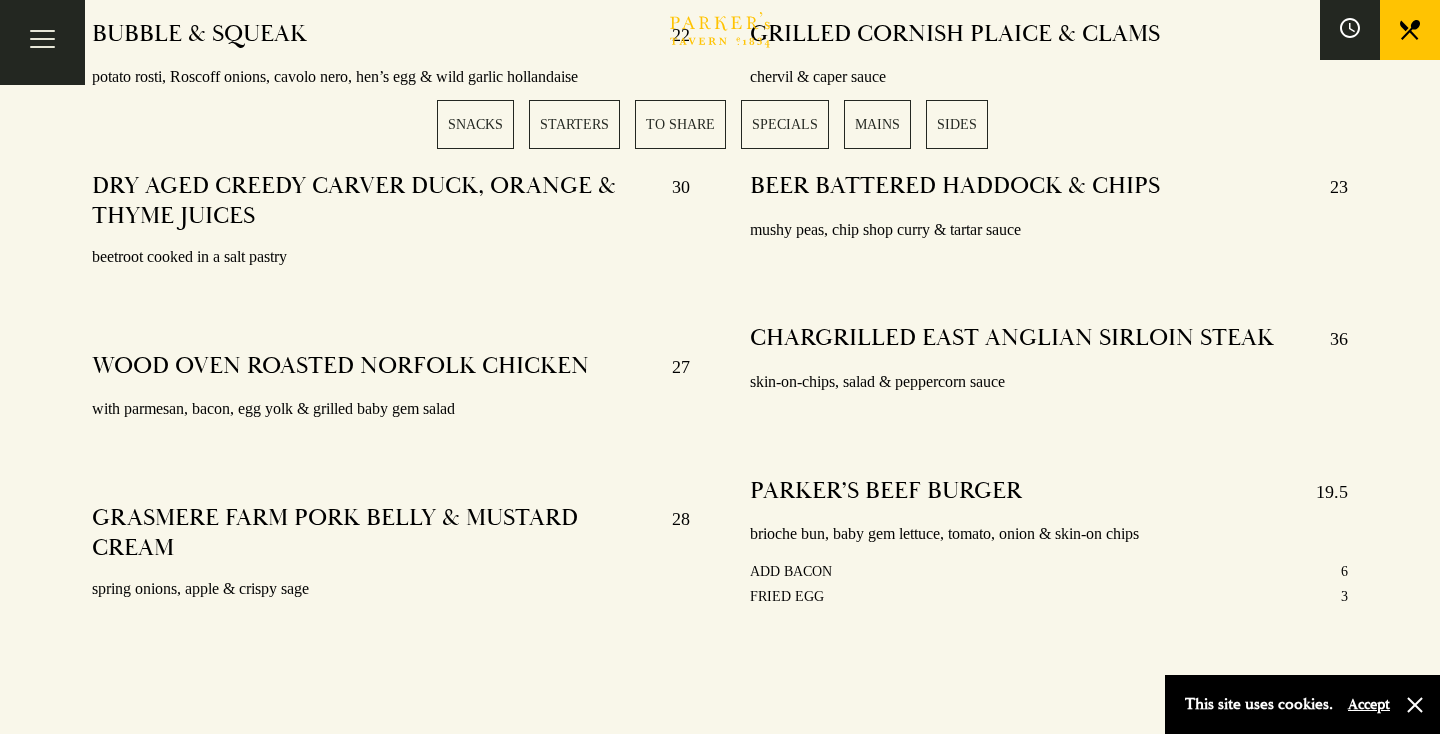 click on "WOOD OVEN ROASTED NORFOLK CHICKEN" at bounding box center (340, 367) 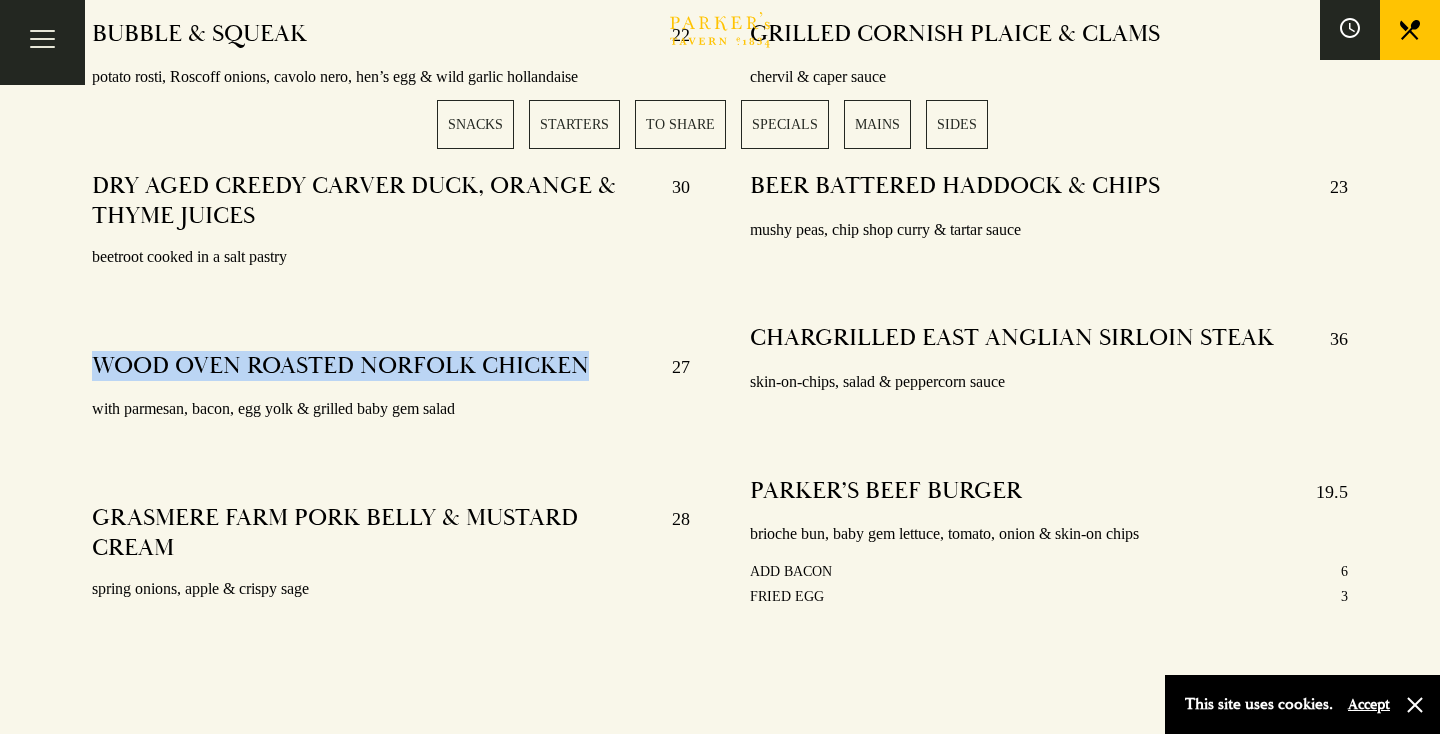drag, startPoint x: 100, startPoint y: 370, endPoint x: 583, endPoint y: 358, distance: 483.14905 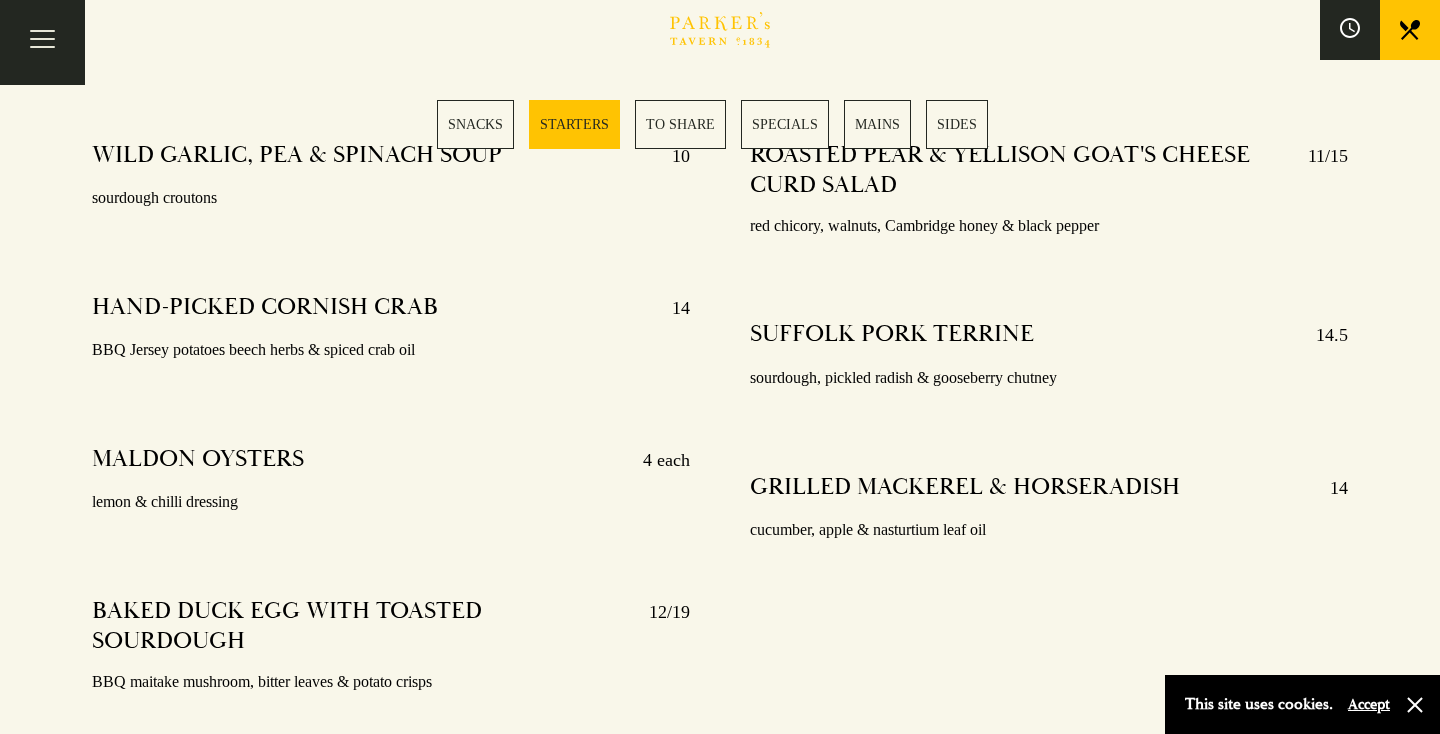 scroll, scrollTop: 1499, scrollLeft: 0, axis: vertical 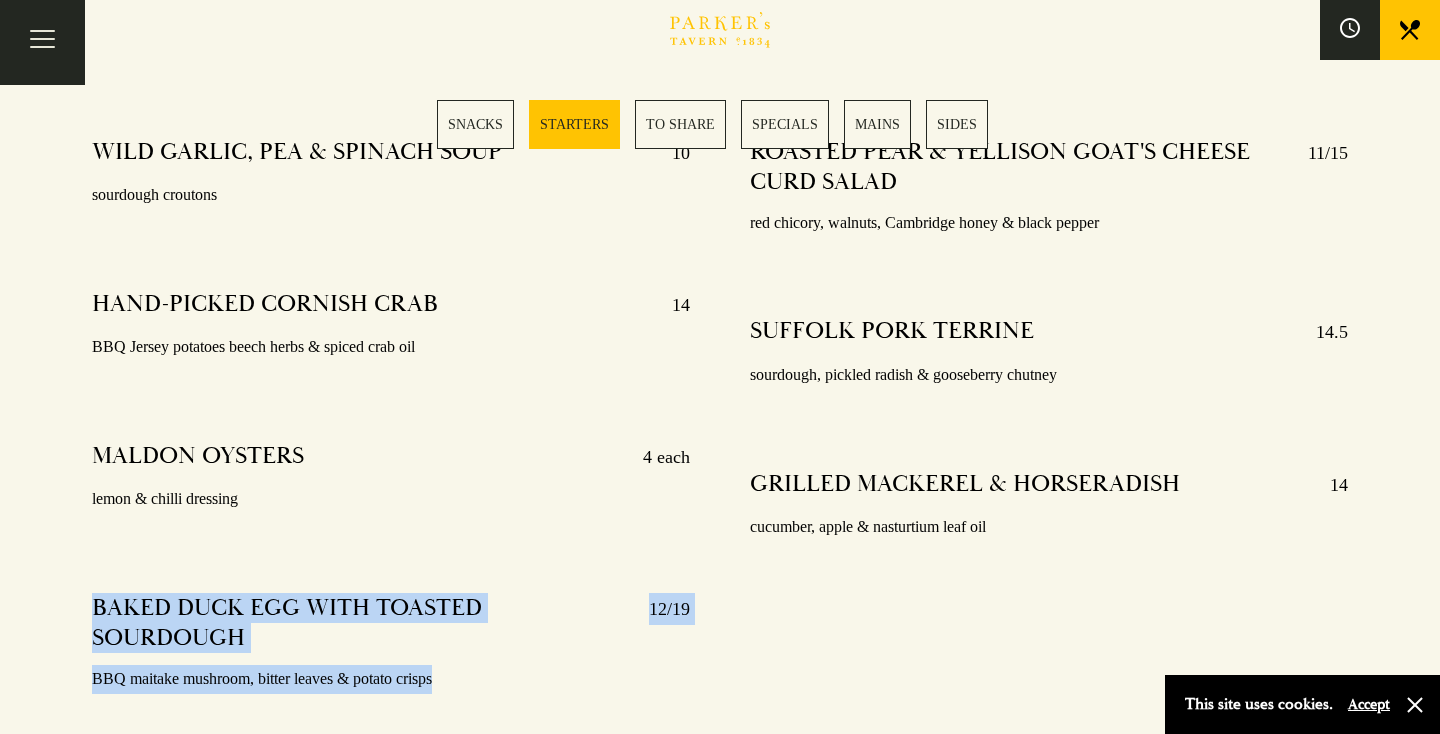 drag, startPoint x: 94, startPoint y: 580, endPoint x: 441, endPoint y: 699, distance: 366.83783 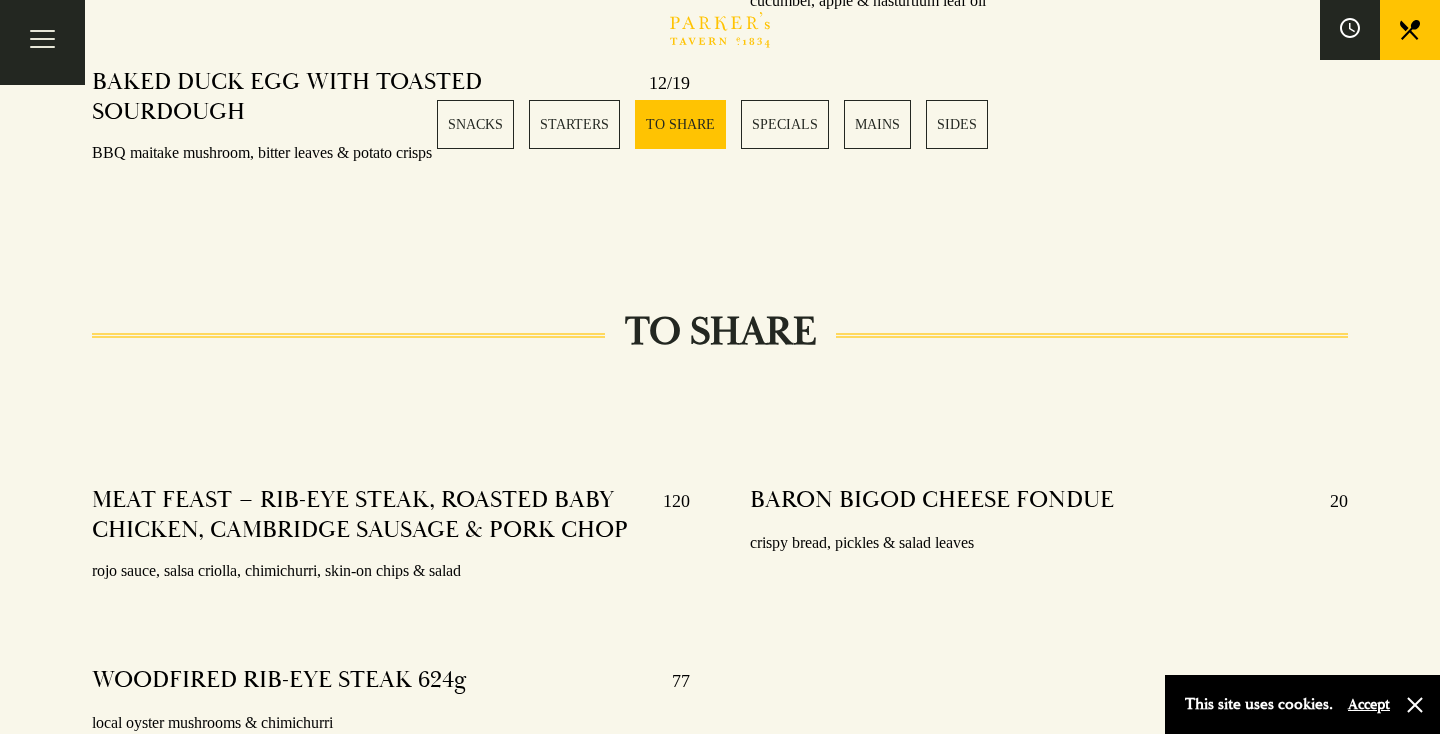 scroll, scrollTop: 2031, scrollLeft: 0, axis: vertical 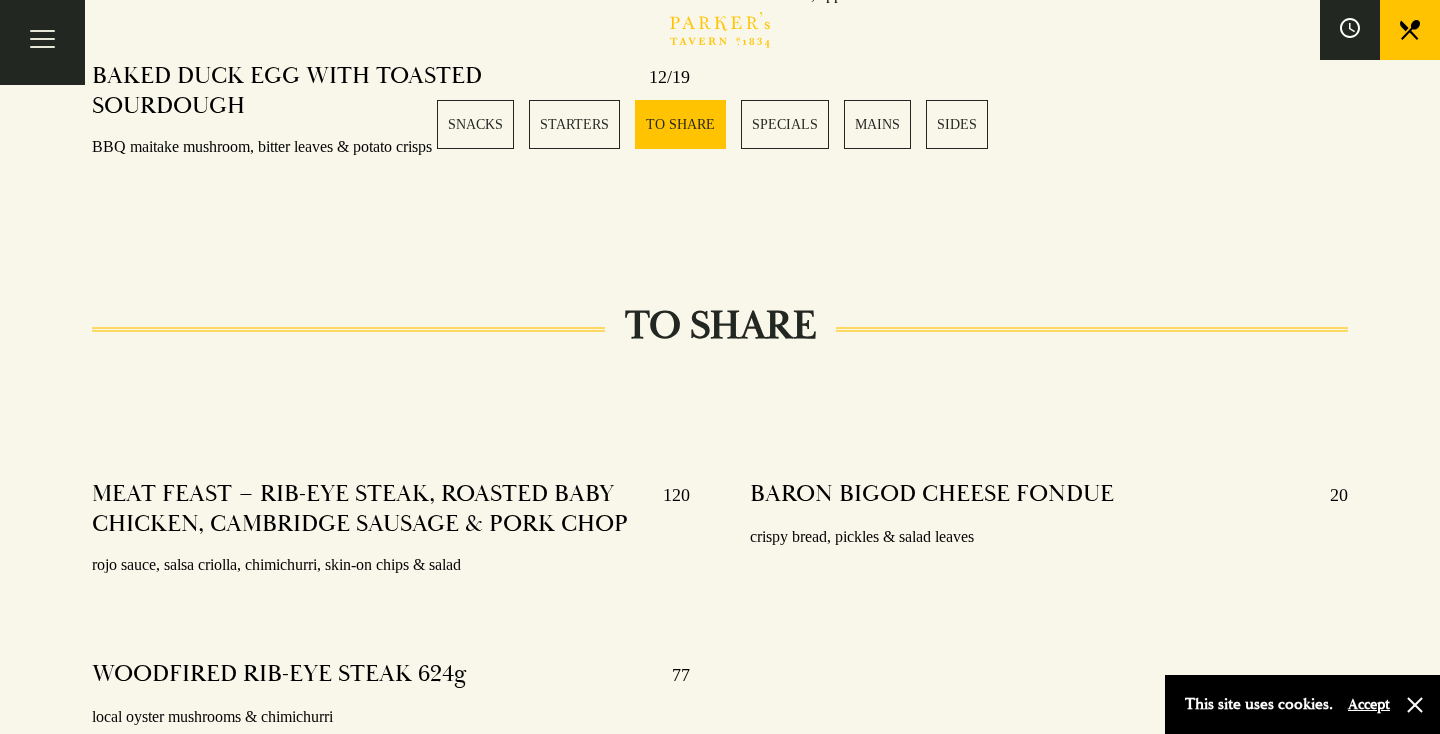 drag, startPoint x: 635, startPoint y: 690, endPoint x: 637, endPoint y: 644, distance: 46.043457 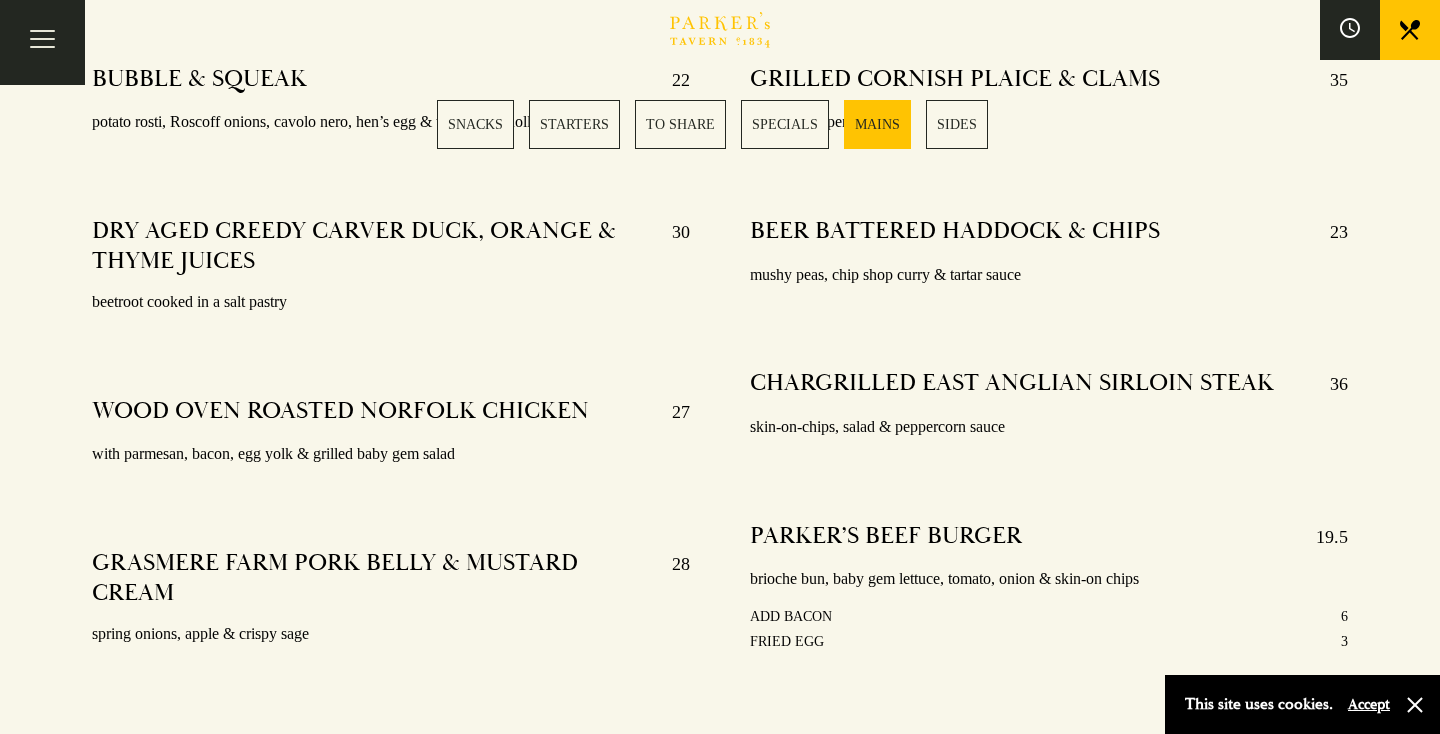 scroll, scrollTop: 3797, scrollLeft: 0, axis: vertical 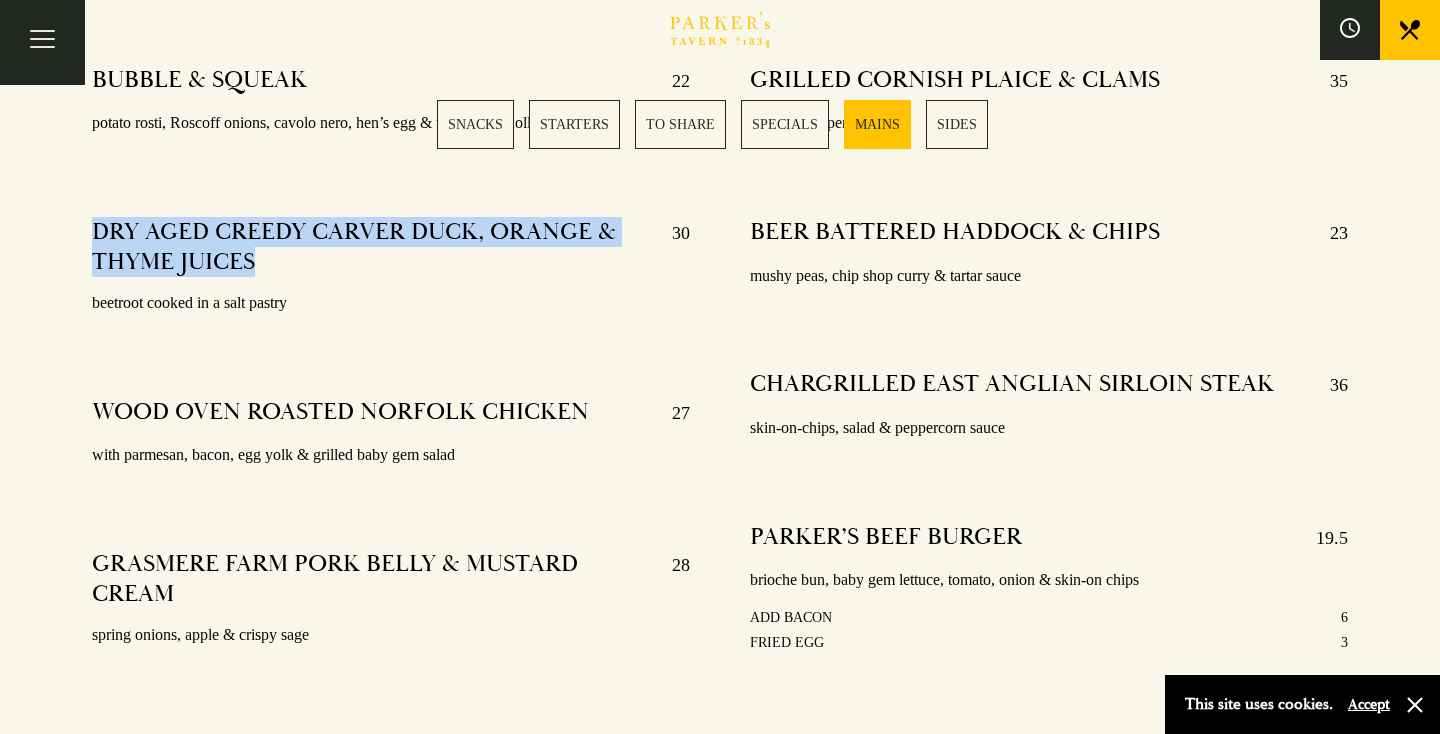 drag, startPoint x: 94, startPoint y: 229, endPoint x: 296, endPoint y: 264, distance: 205.00975 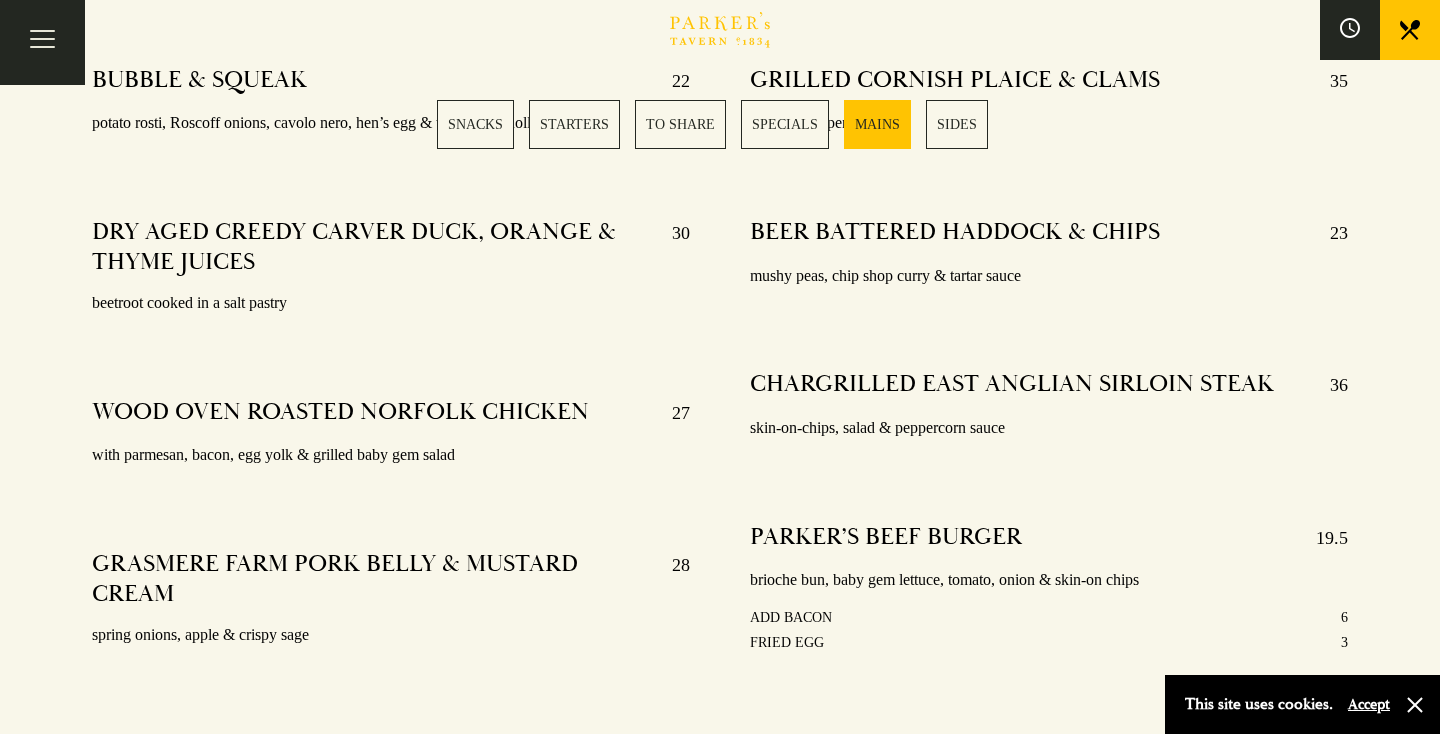 click on "beetroot cooked in a salt pastry" at bounding box center [391, 303] 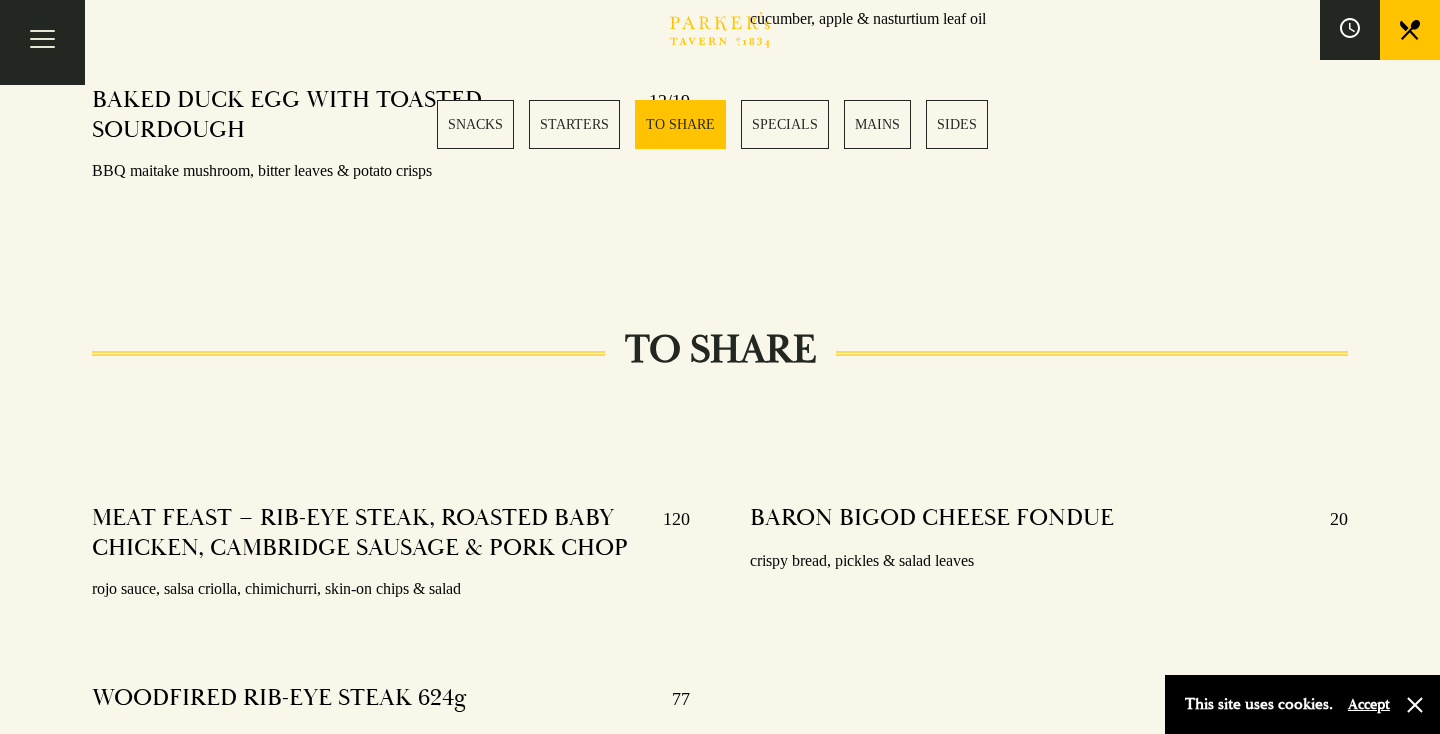scroll, scrollTop: 2009, scrollLeft: 0, axis: vertical 